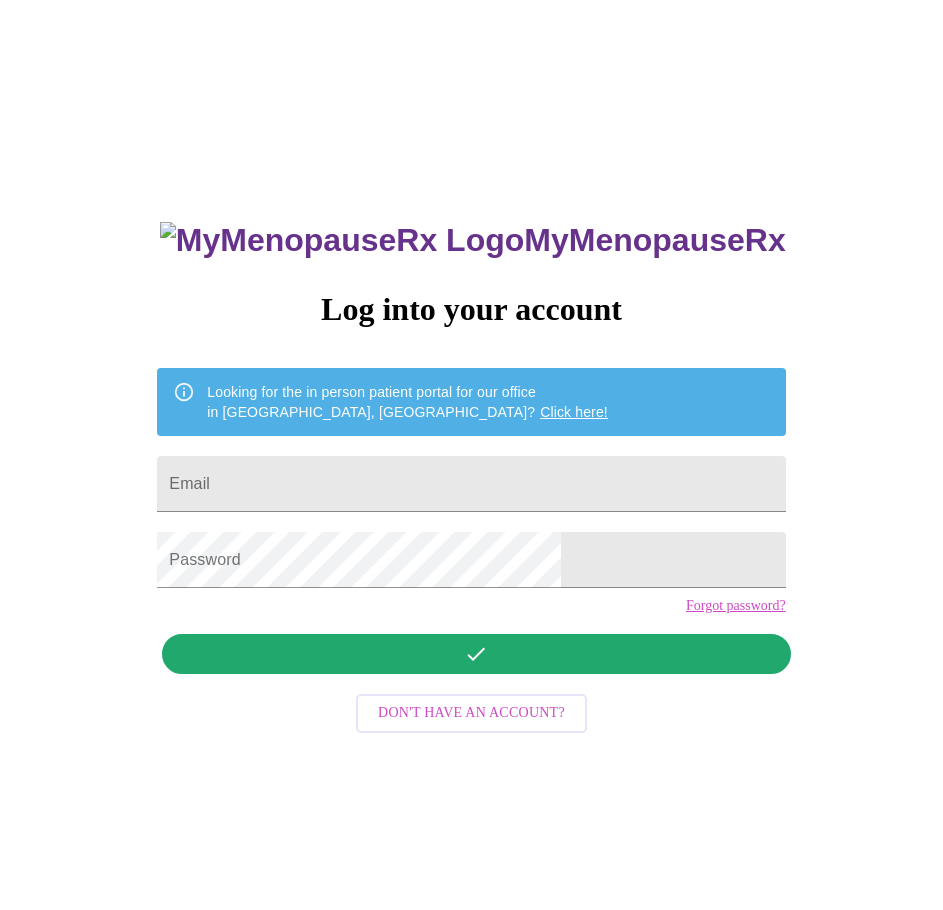 scroll, scrollTop: 0, scrollLeft: 0, axis: both 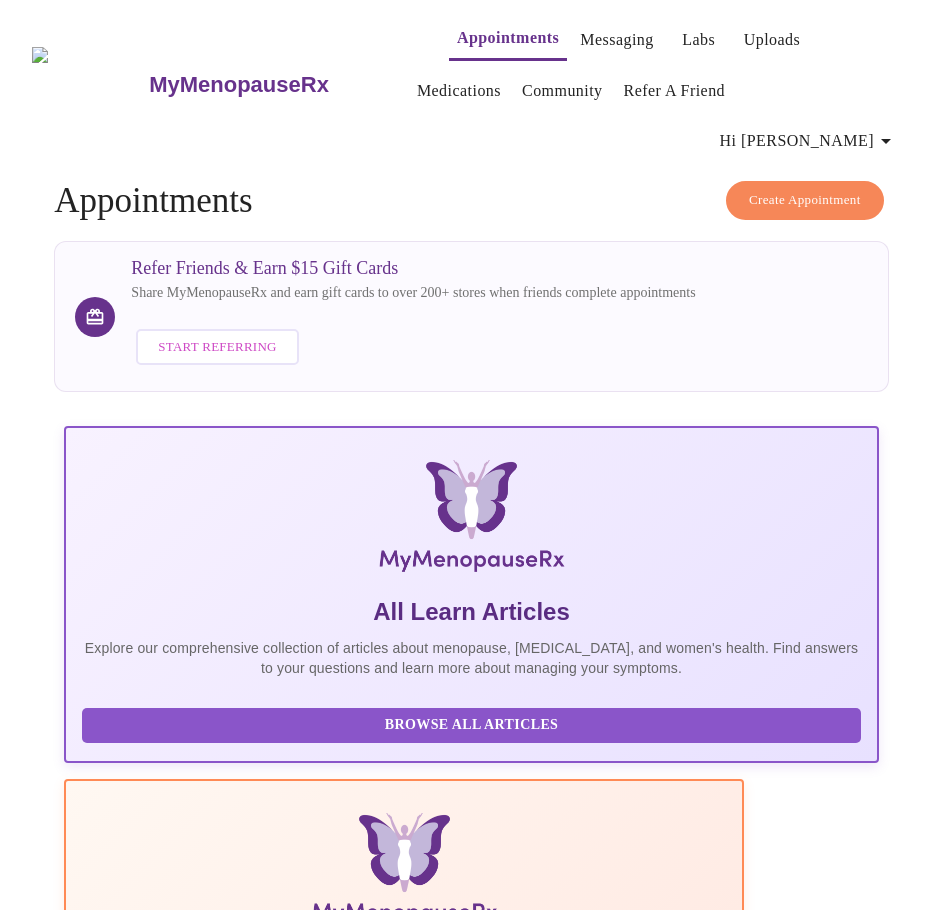 click on "Create Appointment" at bounding box center (805, 200) 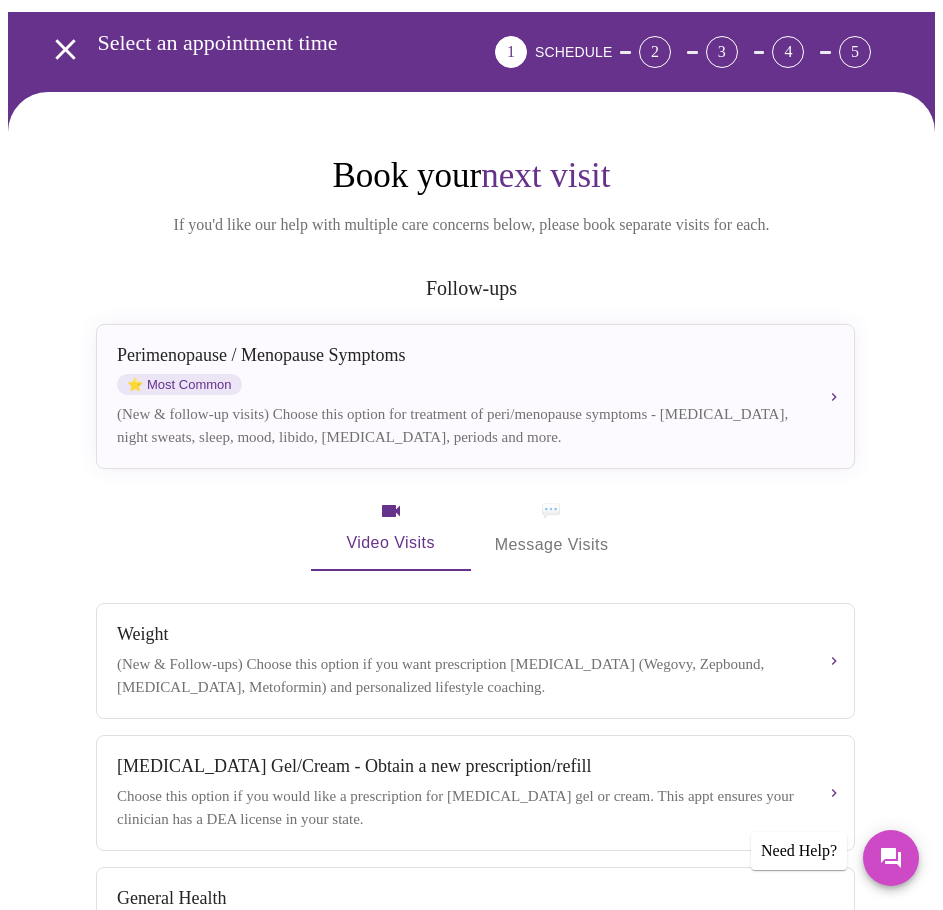 scroll, scrollTop: 100, scrollLeft: 0, axis: vertical 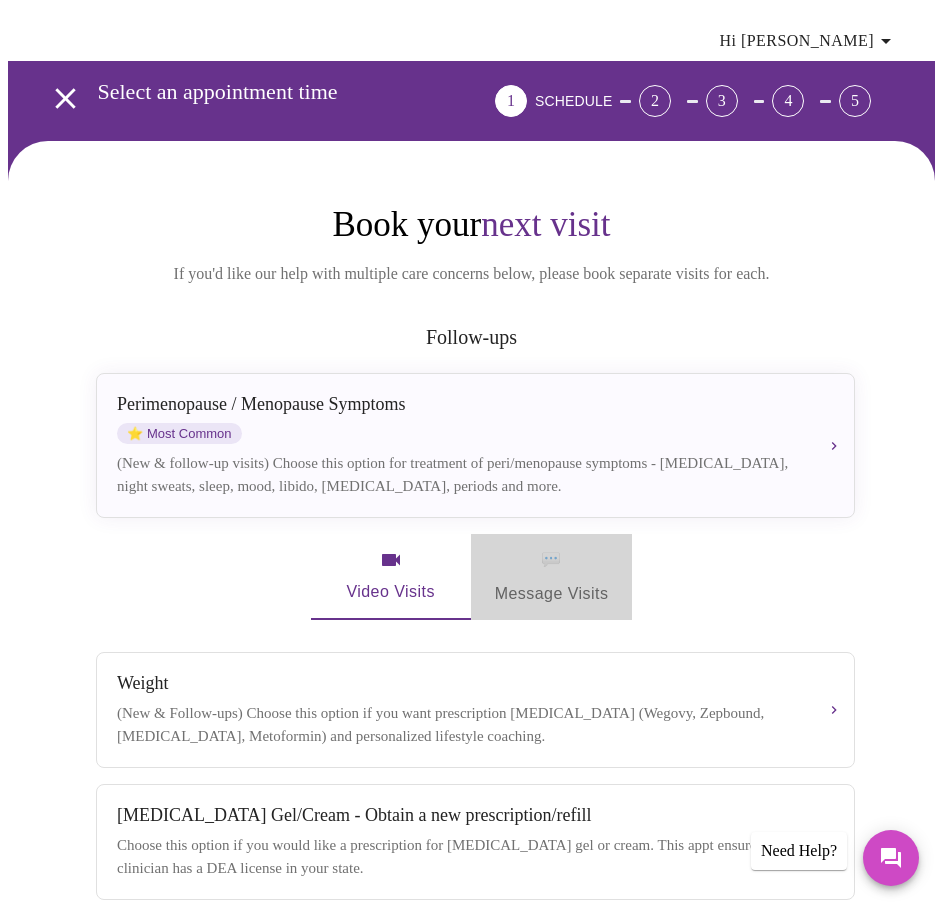 click on "💬 Message Visits" at bounding box center [552, 577] 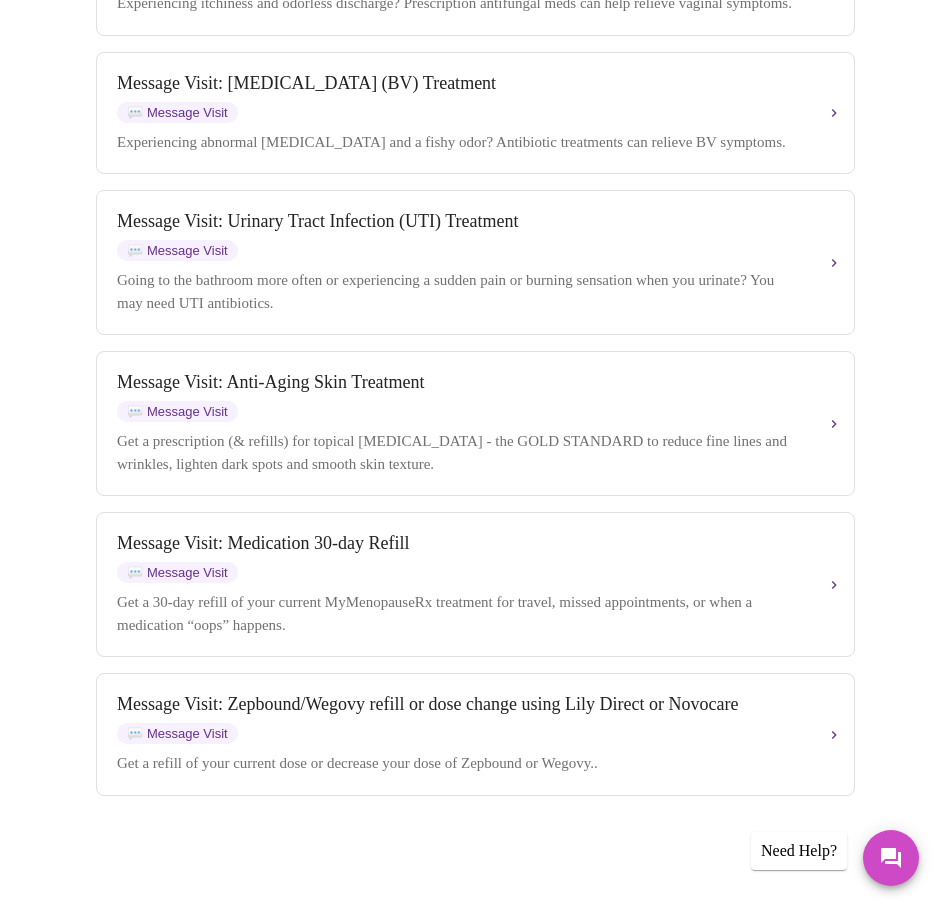 scroll, scrollTop: 2082, scrollLeft: 0, axis: vertical 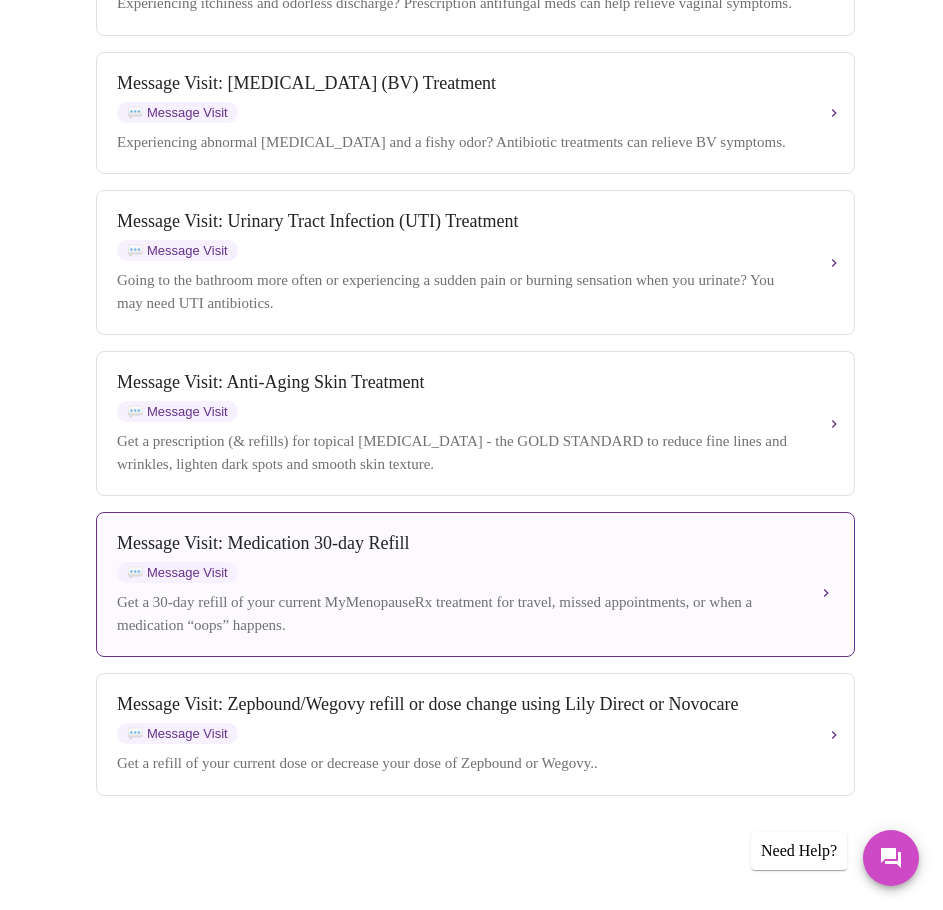 click on "Message Visit: Medication 30-day Refill 💬  Message Visit" at bounding box center (459, 558) 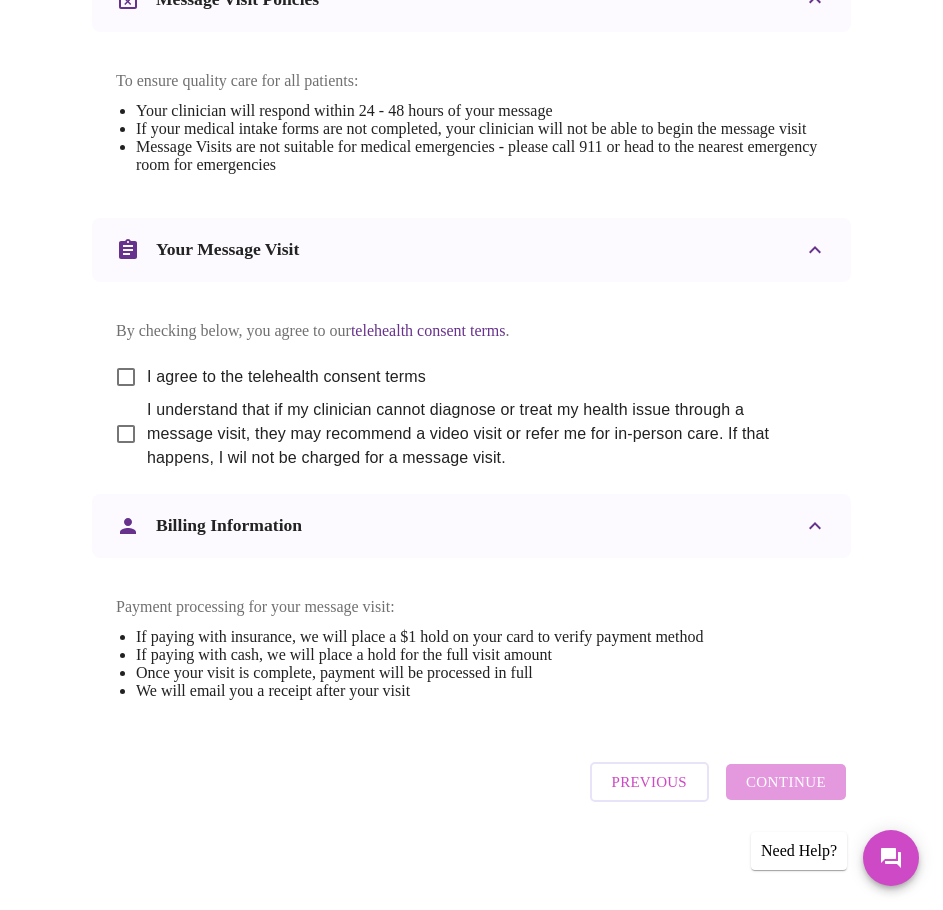click on "I agree to the telehealth consent terms" at bounding box center (126, 377) 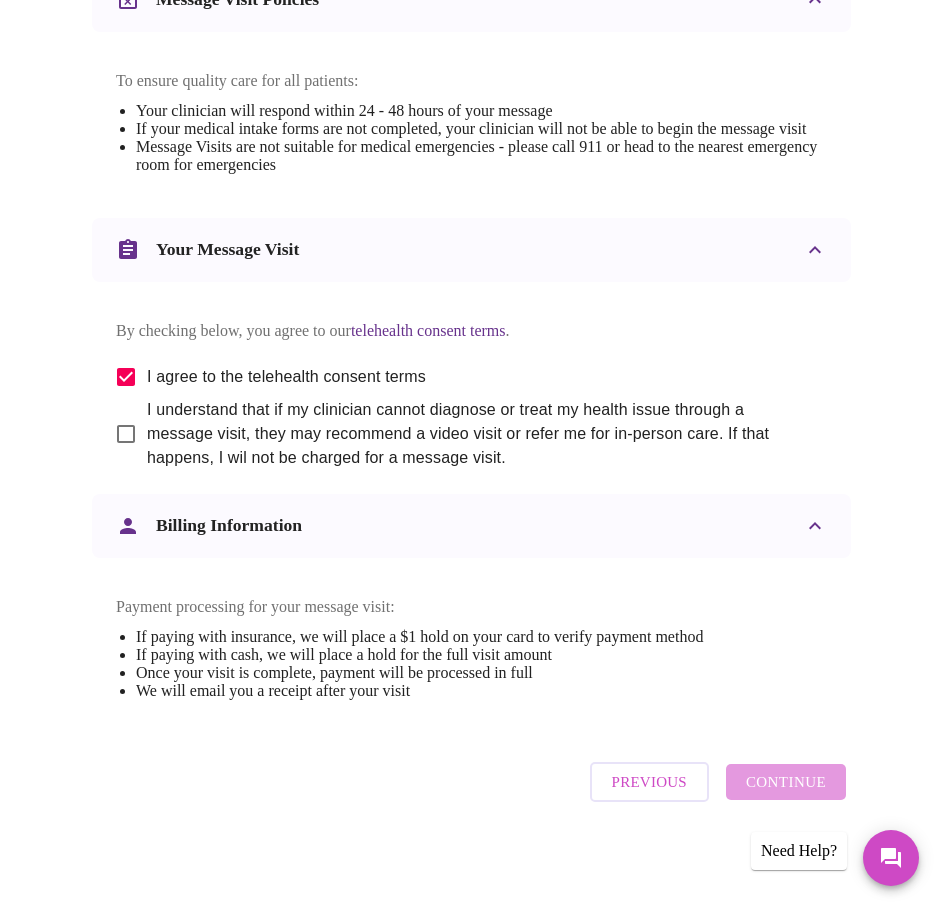 click on "I understand that if my clinician cannot diagnose or treat my health issue through a message visit, they may recommend a video visit or refer me for in-person care. If that happens, I wil not be charged for a message visit." at bounding box center (126, 434) 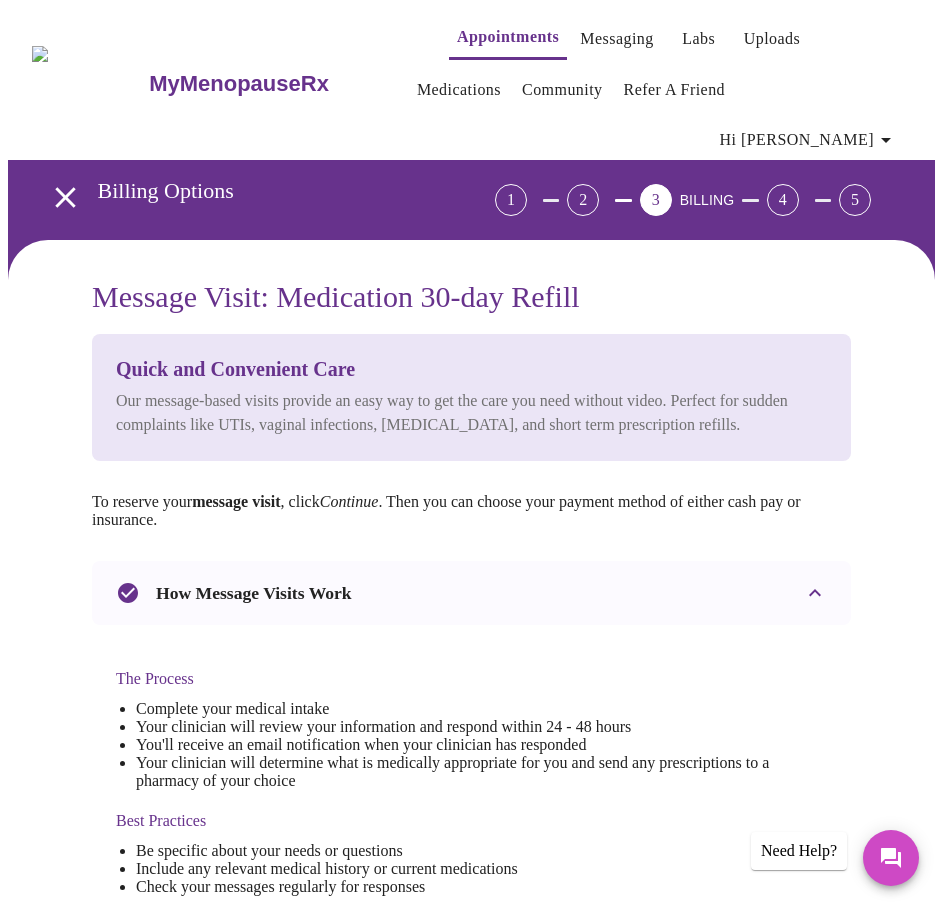 scroll, scrollTop: 0, scrollLeft: 0, axis: both 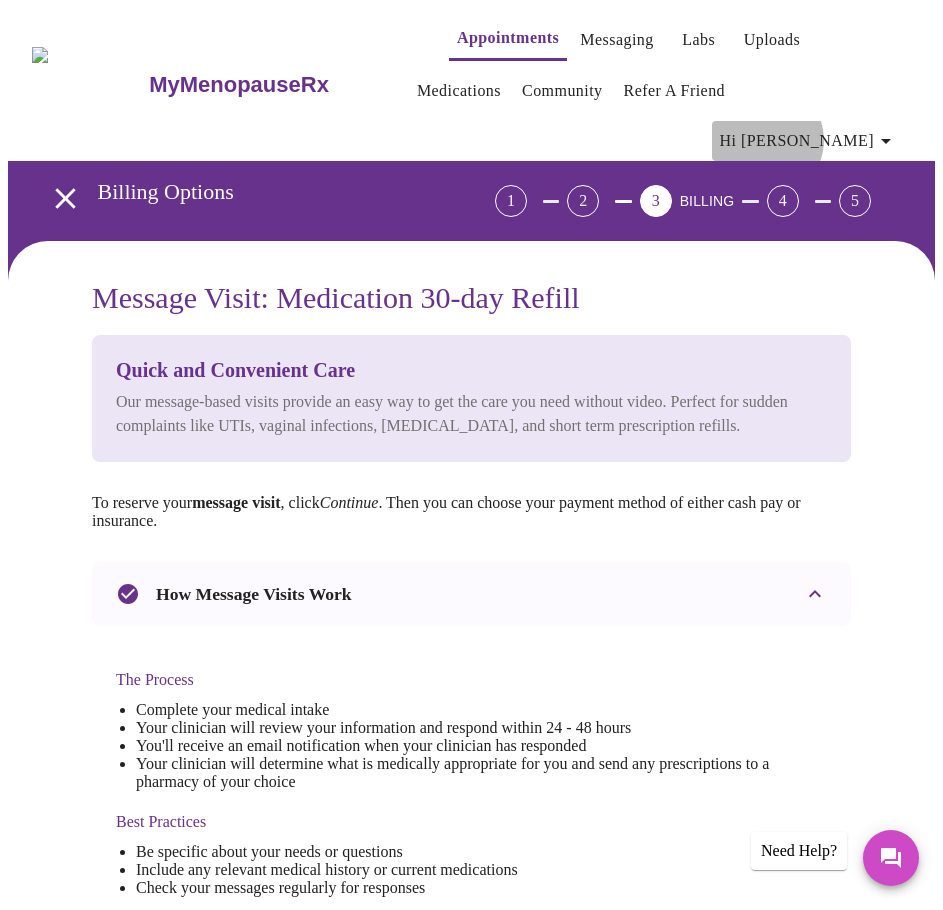 click on "Hi [PERSON_NAME]" at bounding box center (809, 141) 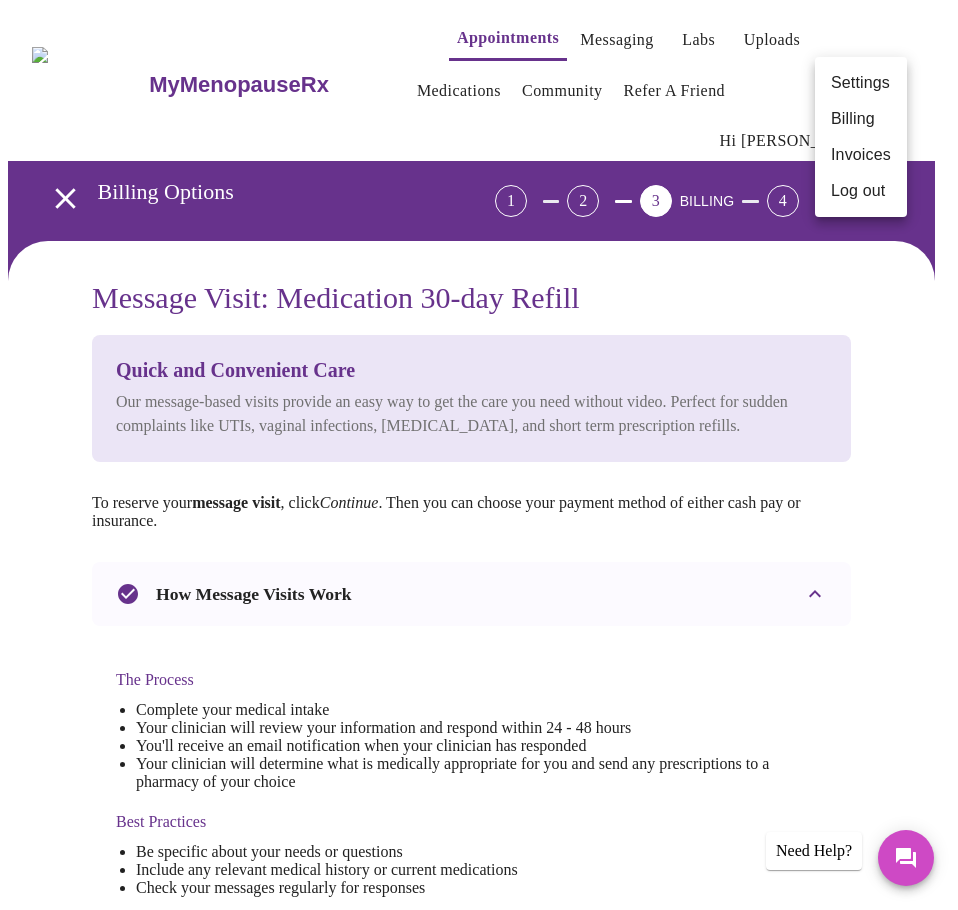 click on "Log out" at bounding box center (861, 191) 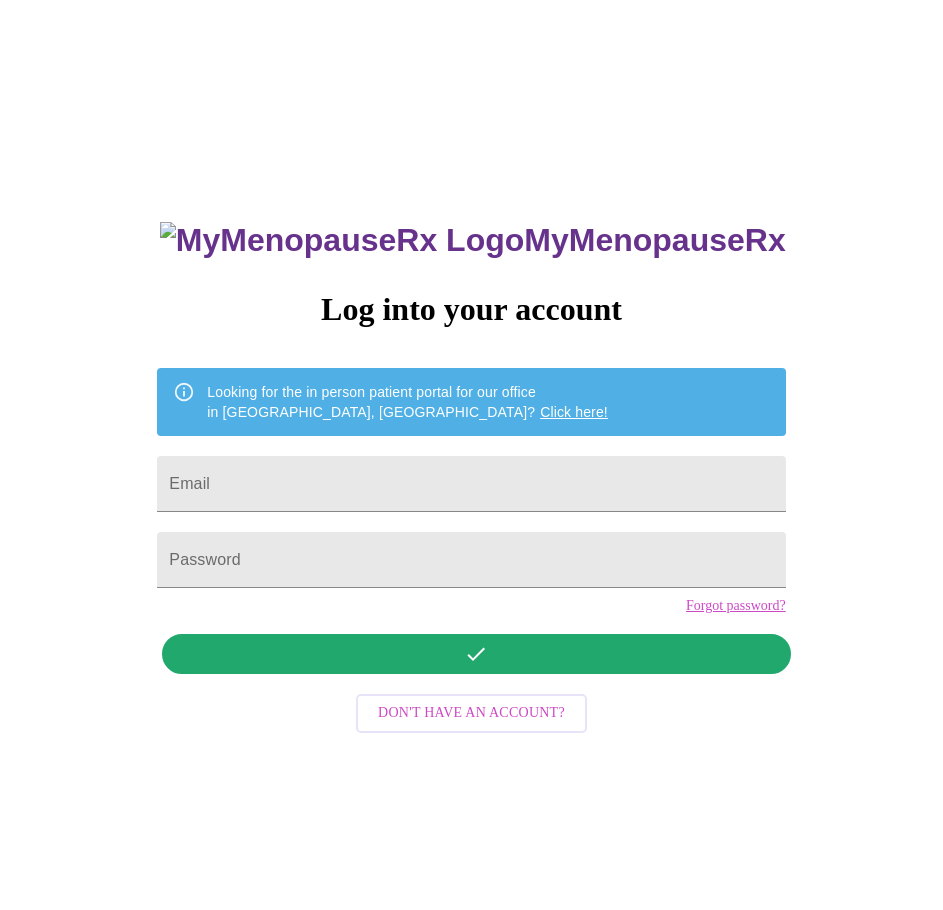 scroll, scrollTop: 0, scrollLeft: 0, axis: both 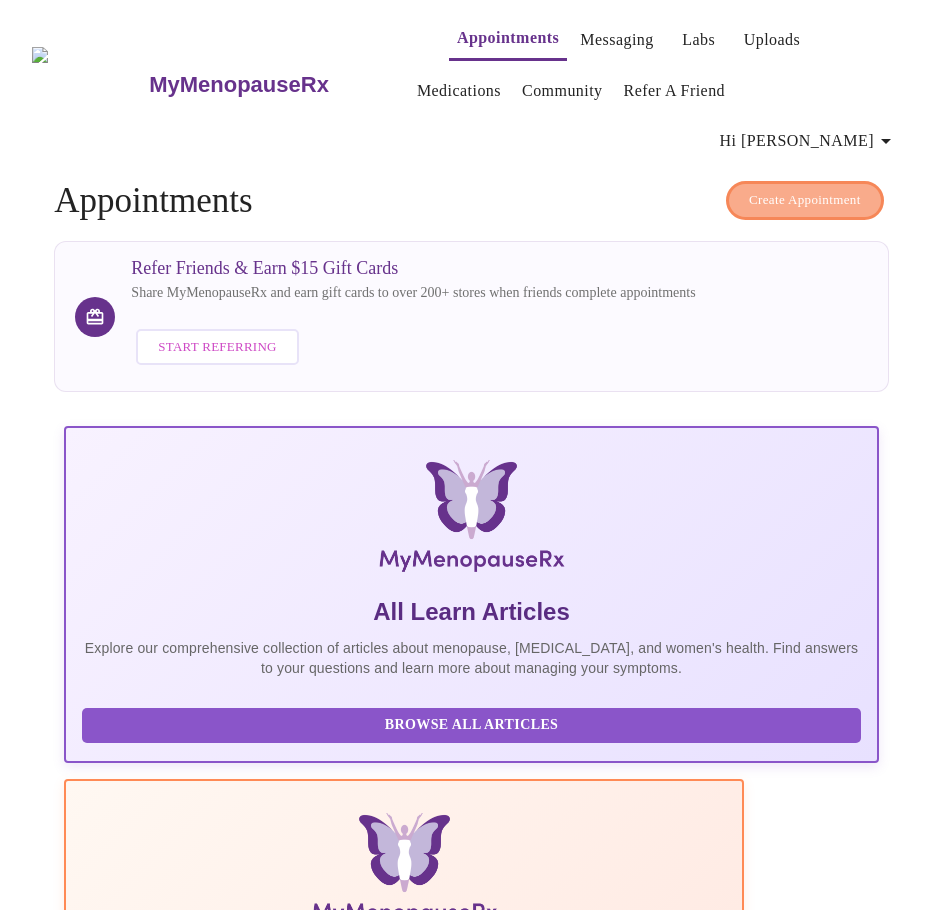 click on "Create Appointment" at bounding box center [805, 200] 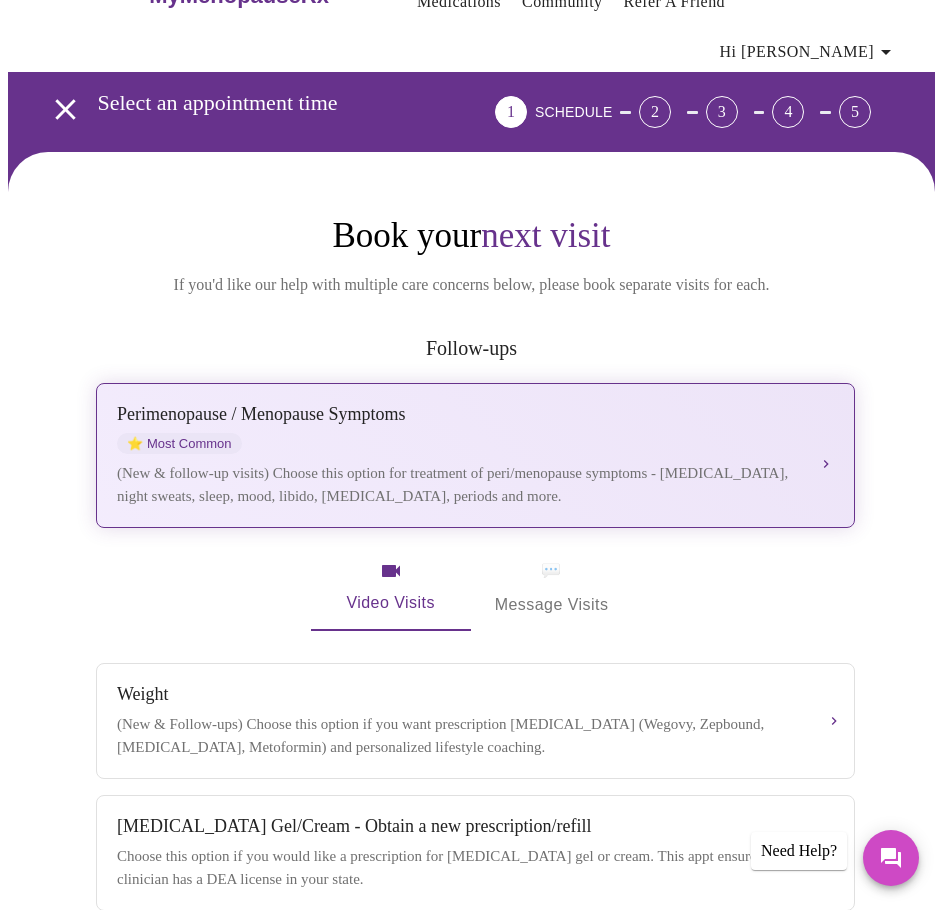 scroll, scrollTop: 100, scrollLeft: 0, axis: vertical 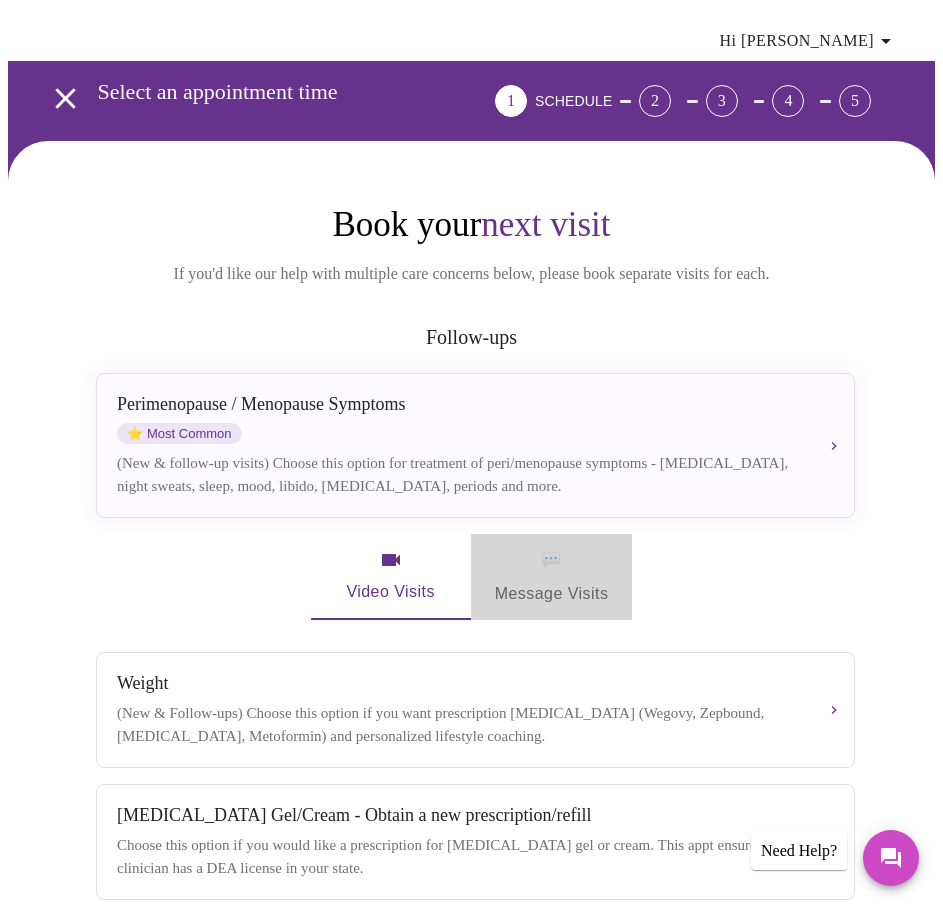 click on "💬 Message Visits" at bounding box center (552, 577) 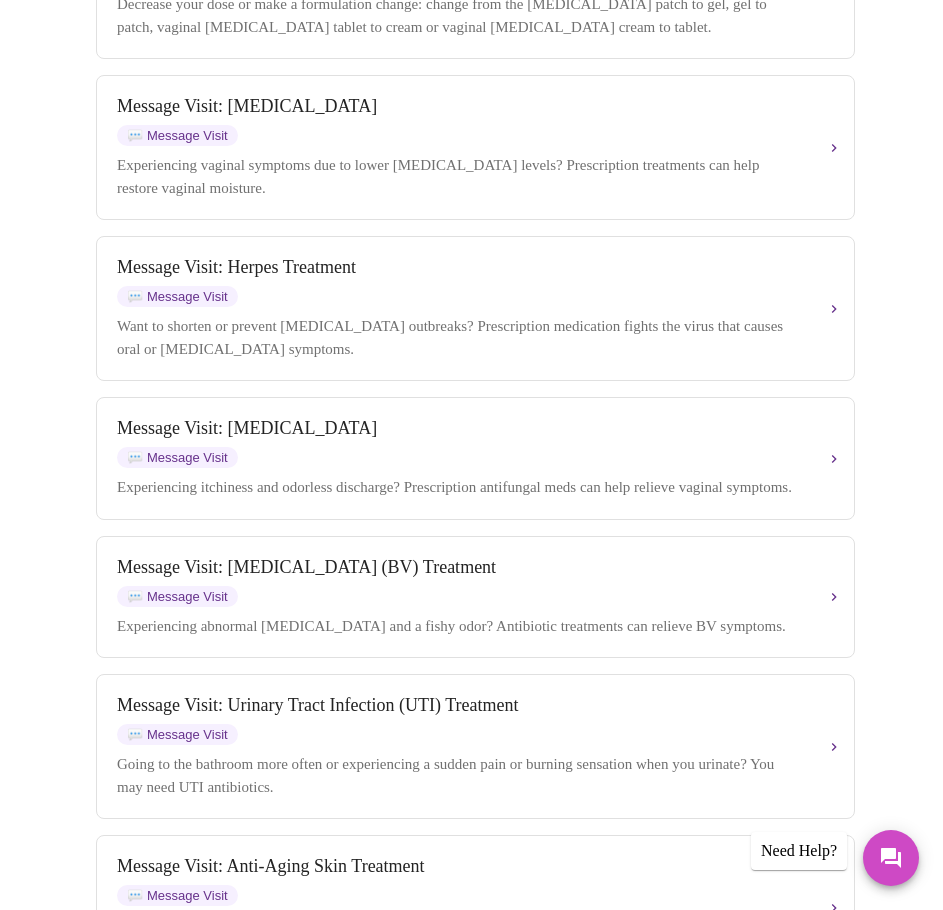 scroll, scrollTop: 2082, scrollLeft: 0, axis: vertical 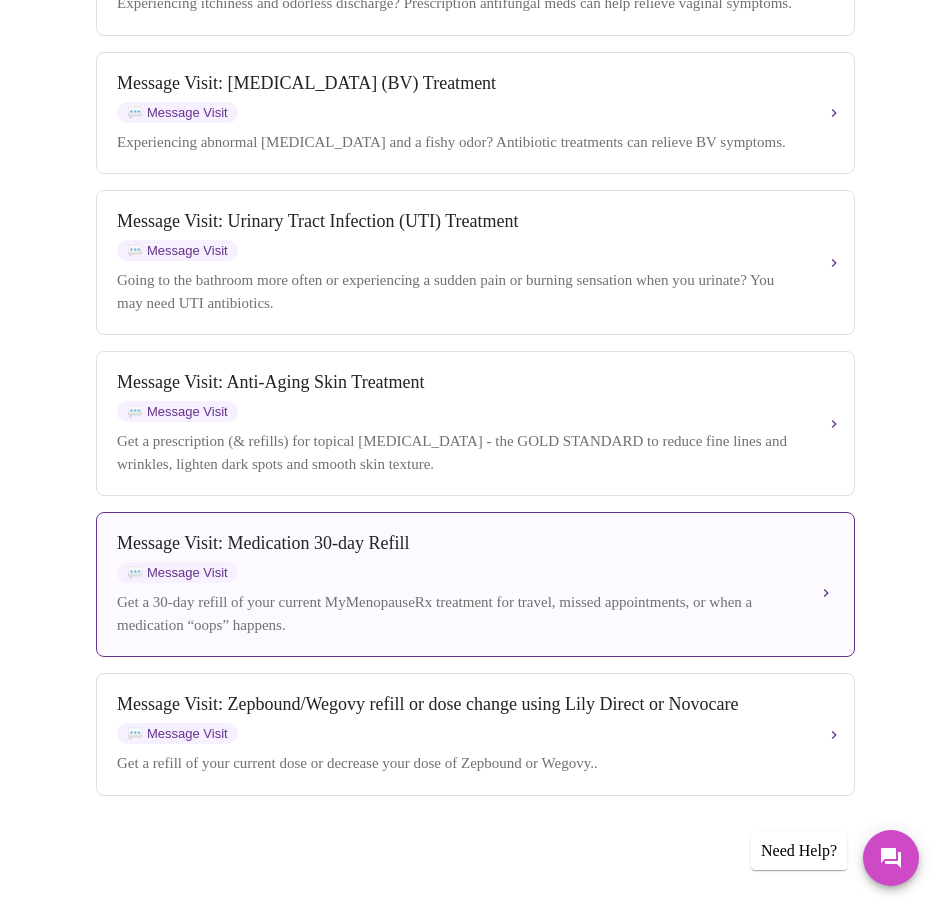 click on "Message Visit: Medication 30-day Refill 💬  Message Visit" at bounding box center (459, 558) 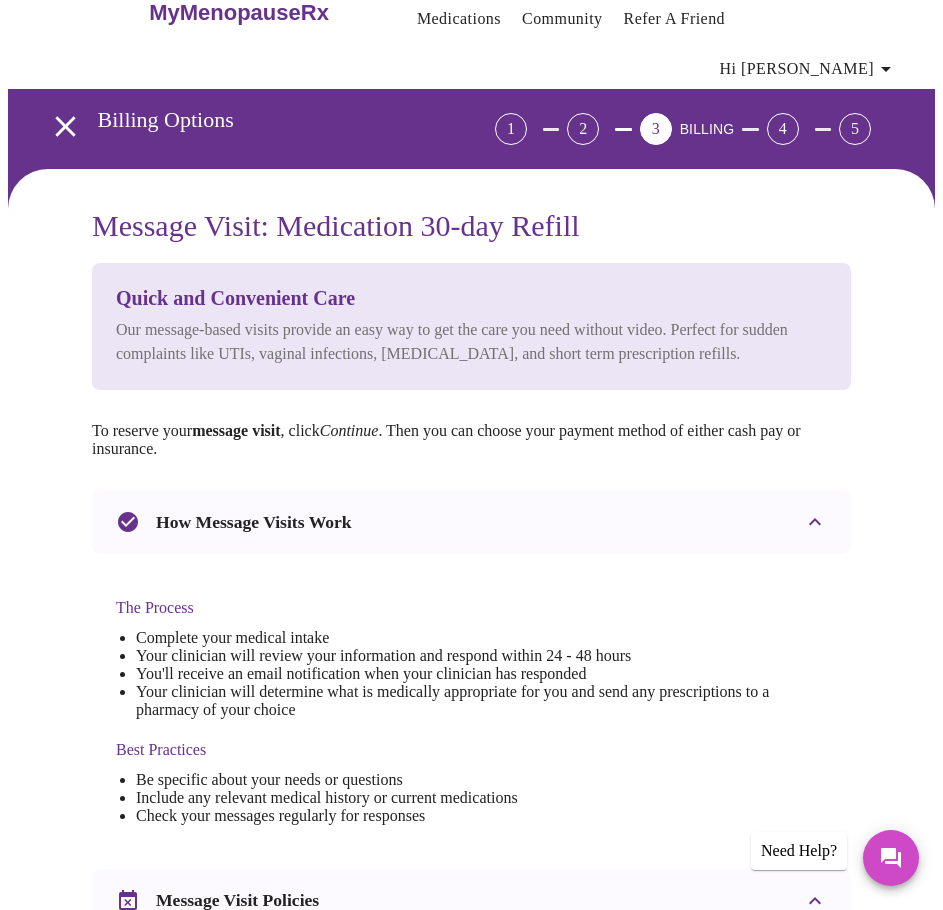 scroll, scrollTop: 0, scrollLeft: 0, axis: both 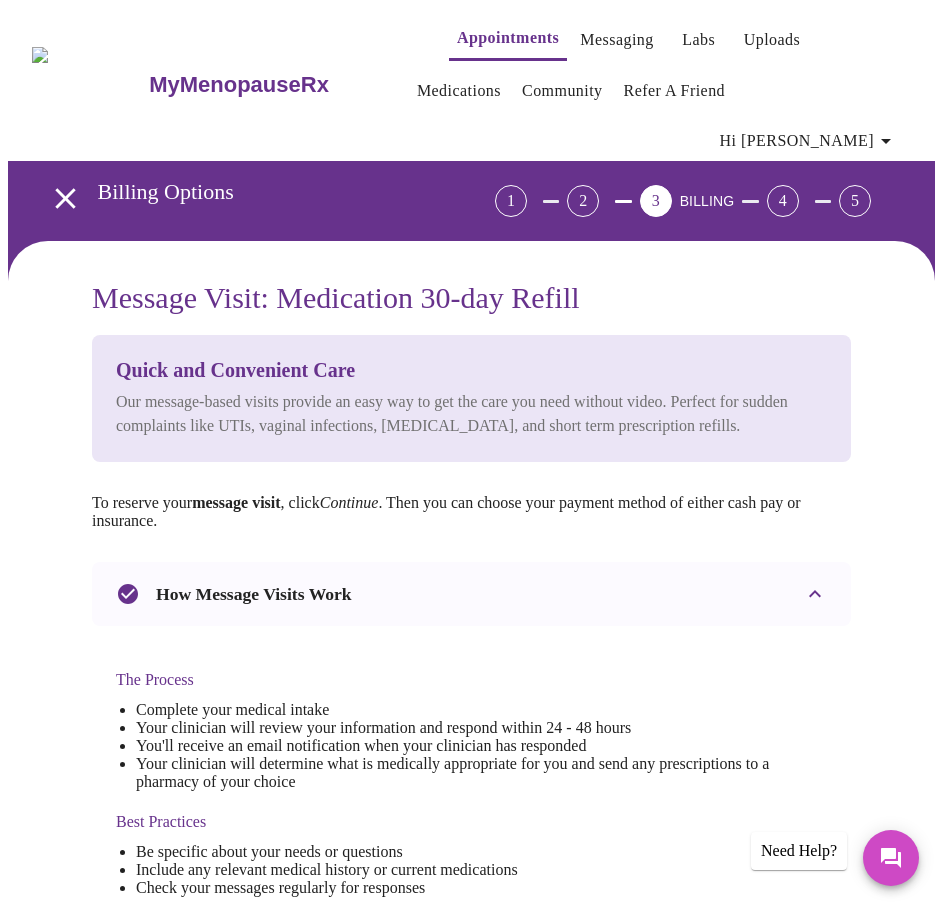 click on "Hi [PERSON_NAME]" at bounding box center (809, 141) 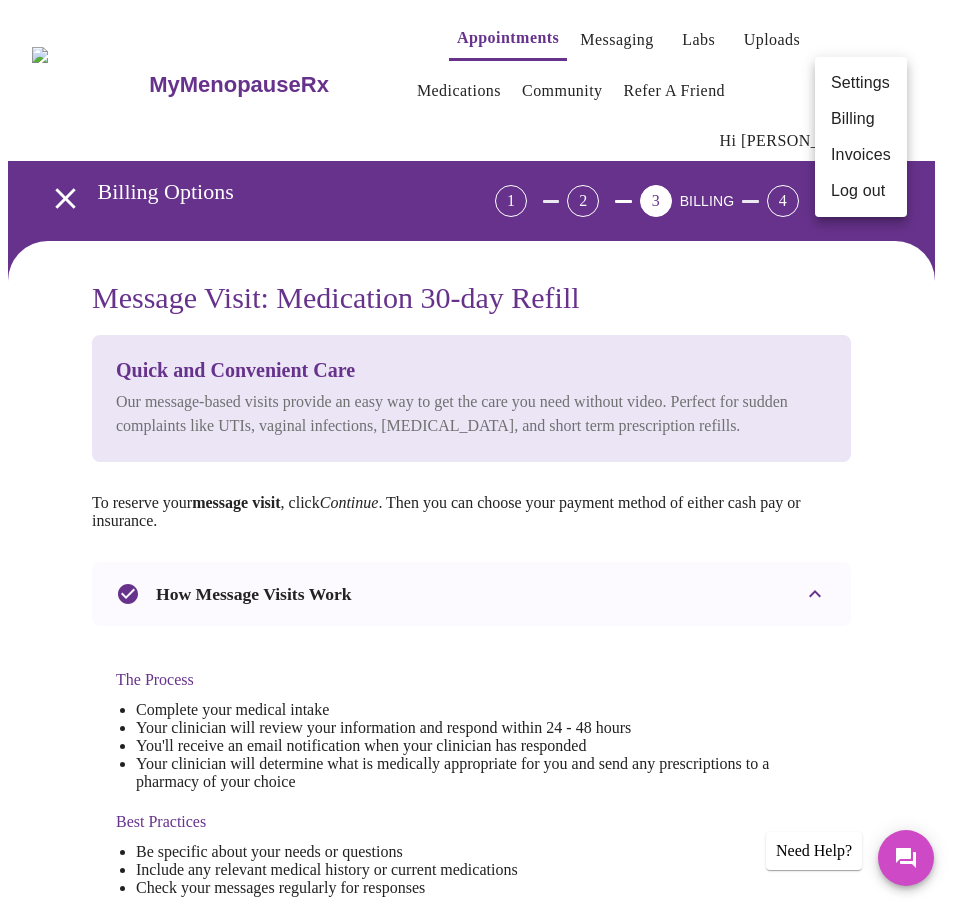 click on "Log out" at bounding box center [861, 191] 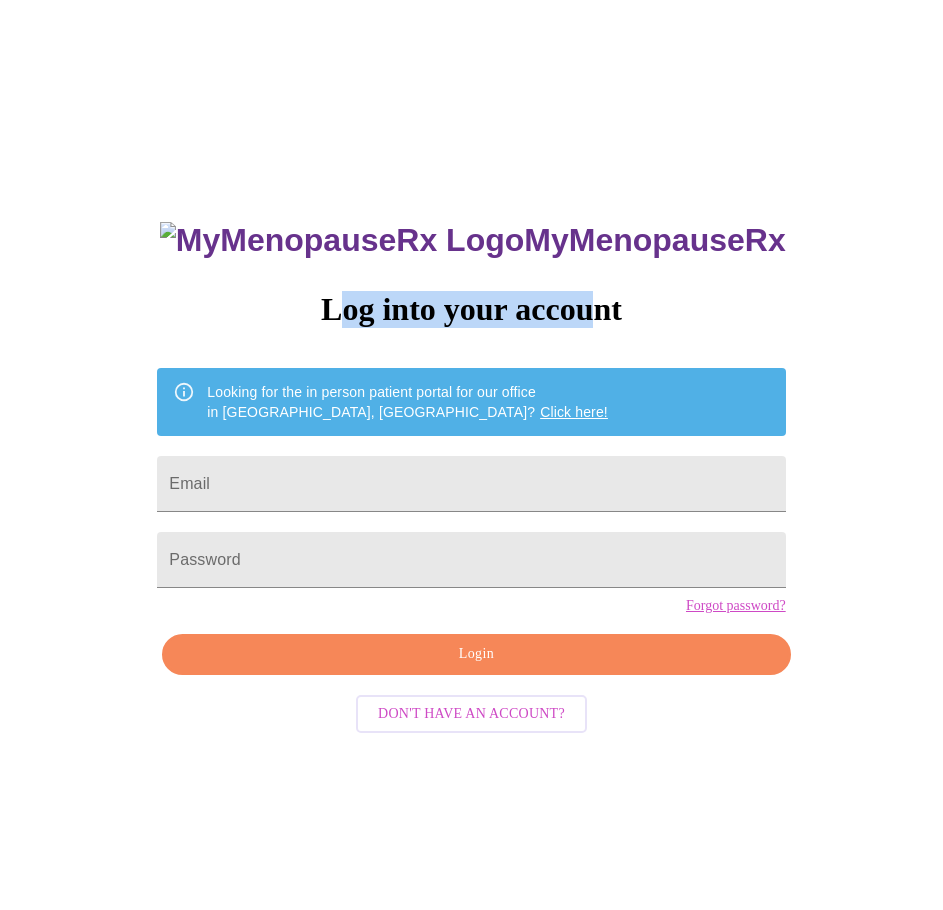 drag, startPoint x: 356, startPoint y: 299, endPoint x: 597, endPoint y: 299, distance: 241 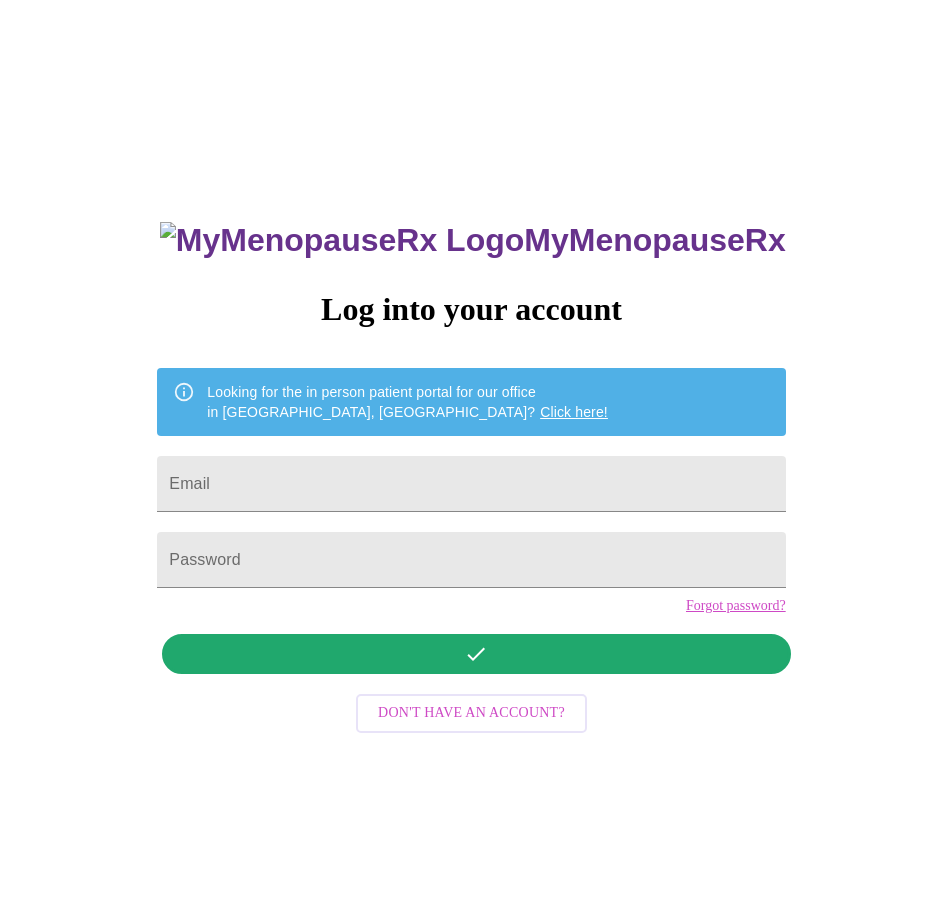 scroll, scrollTop: 0, scrollLeft: 0, axis: both 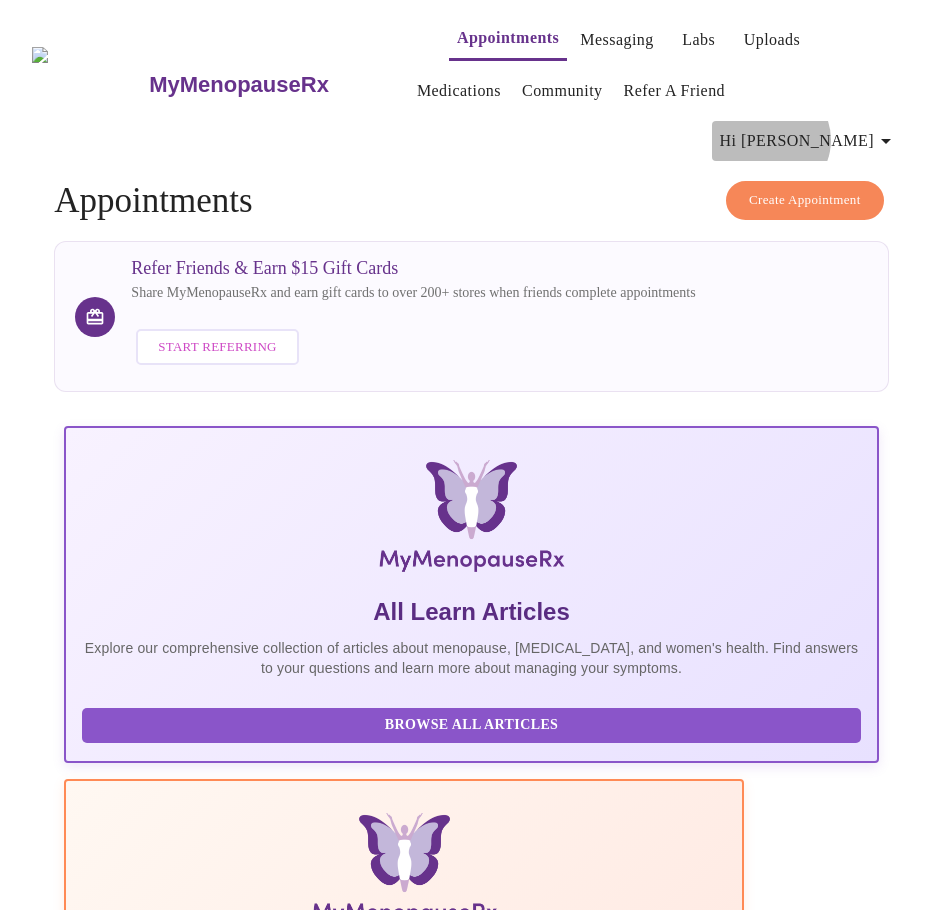 click on "Hi [PERSON_NAME]" at bounding box center [809, 141] 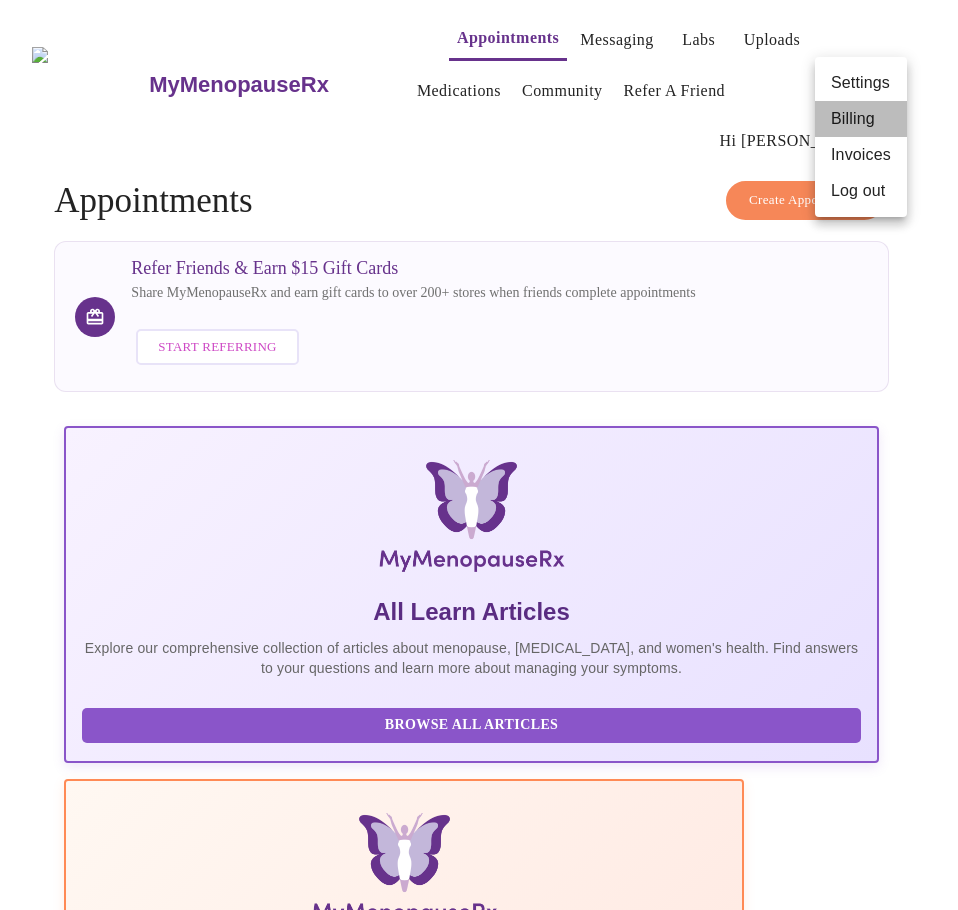 click on "Billing" at bounding box center (861, 119) 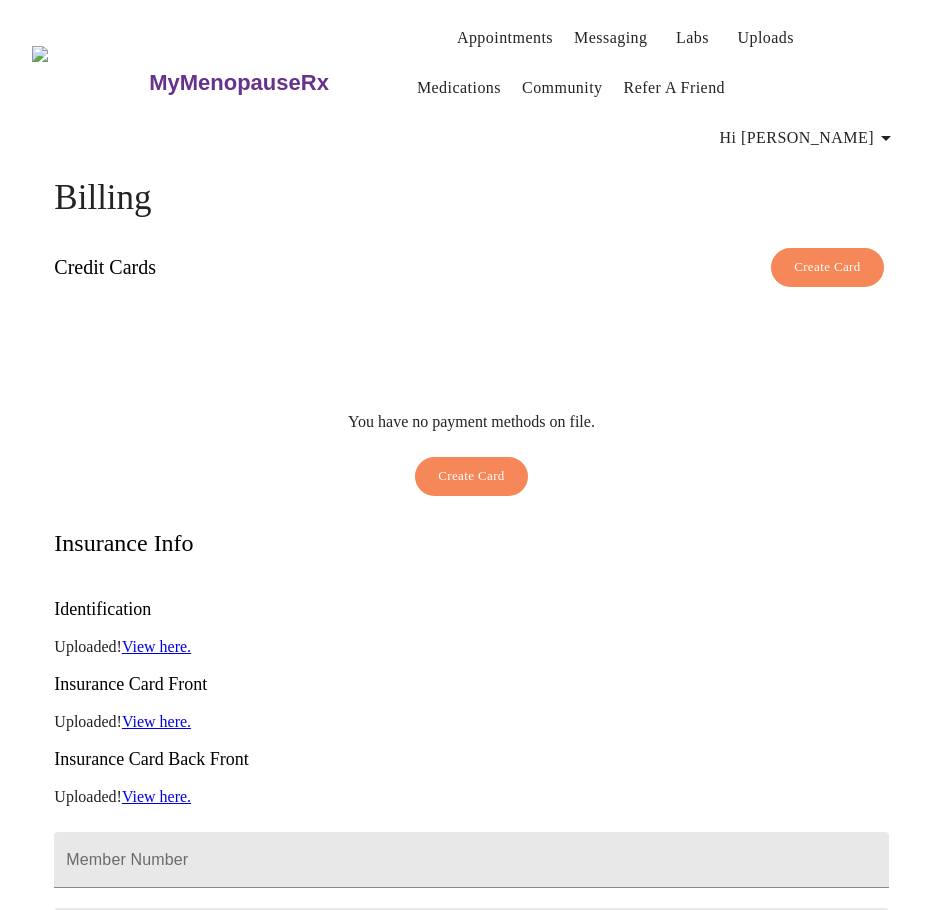 click on "Create Card" at bounding box center [827, 267] 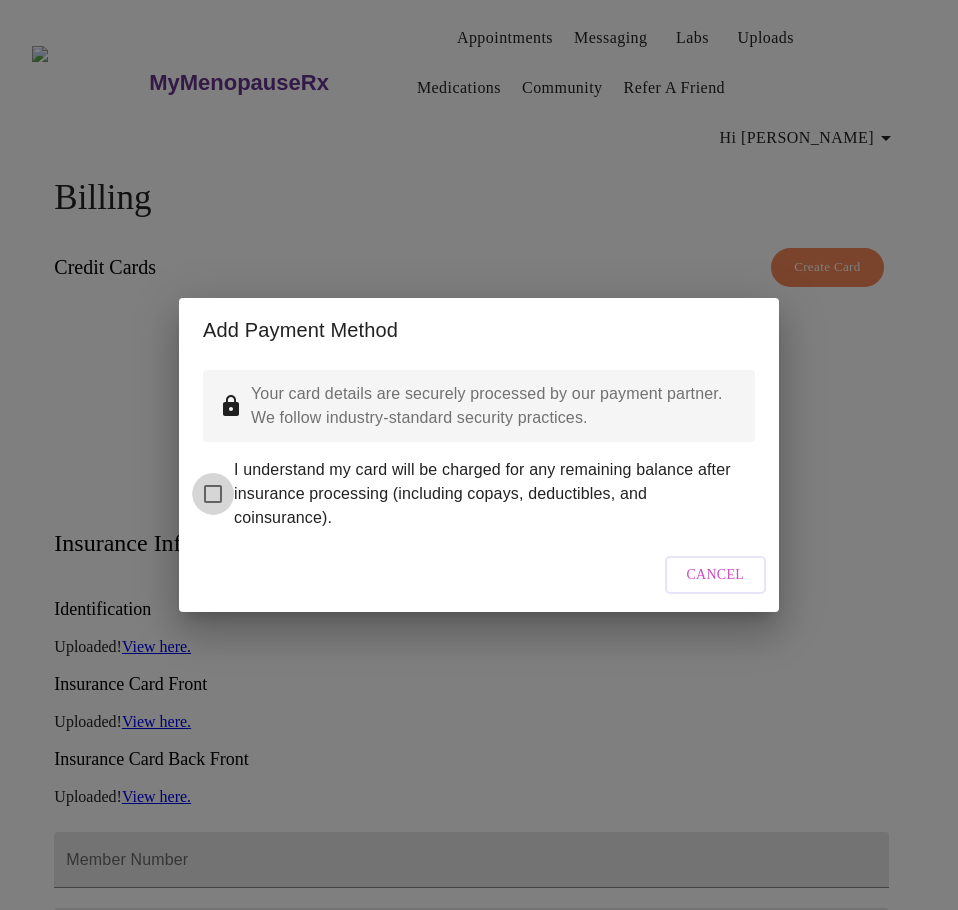 click on "I understand my card will be charged for any remaining balance after insurance processing (including copays, deductibles, and coinsurance)." at bounding box center [213, 494] 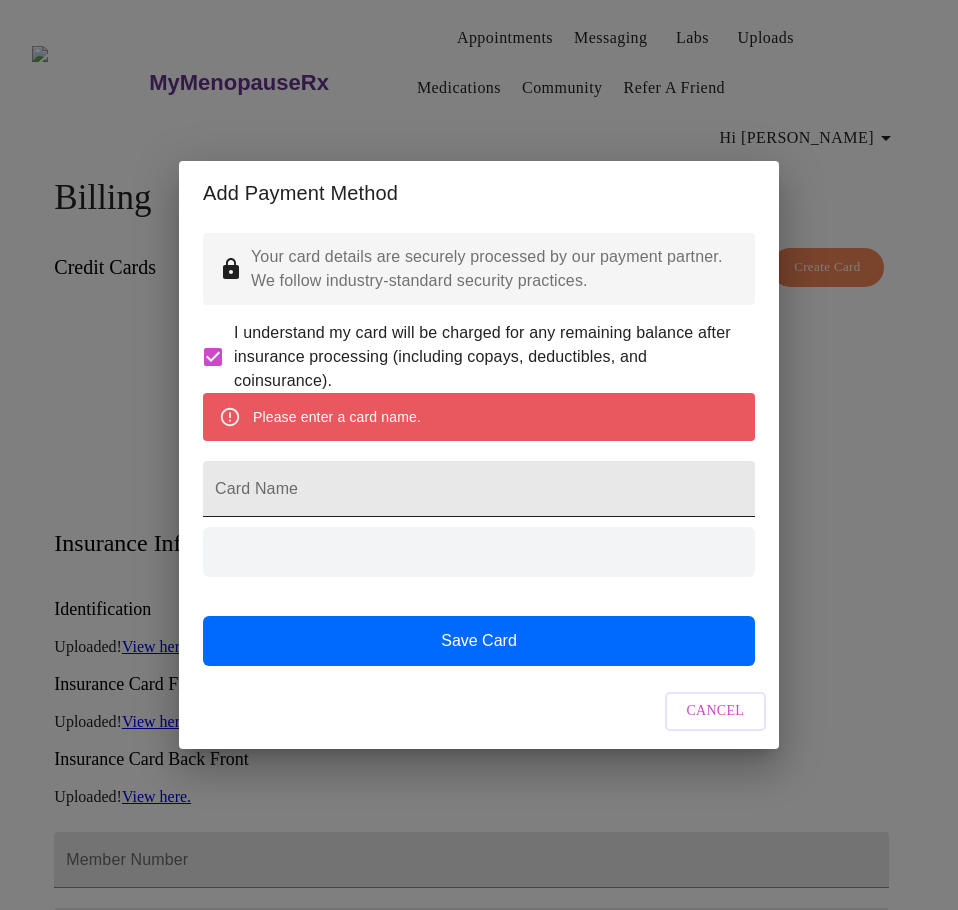 click on "Card Name" at bounding box center [479, 489] 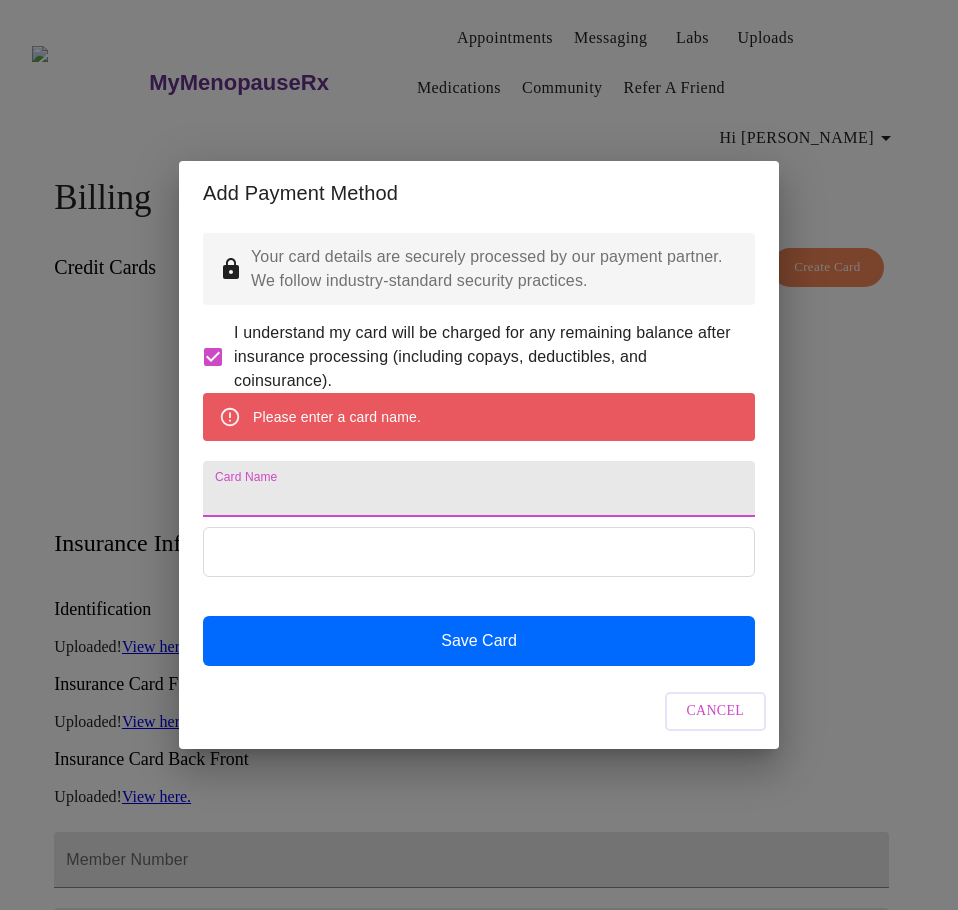 click on "Card Name" at bounding box center [479, 489] 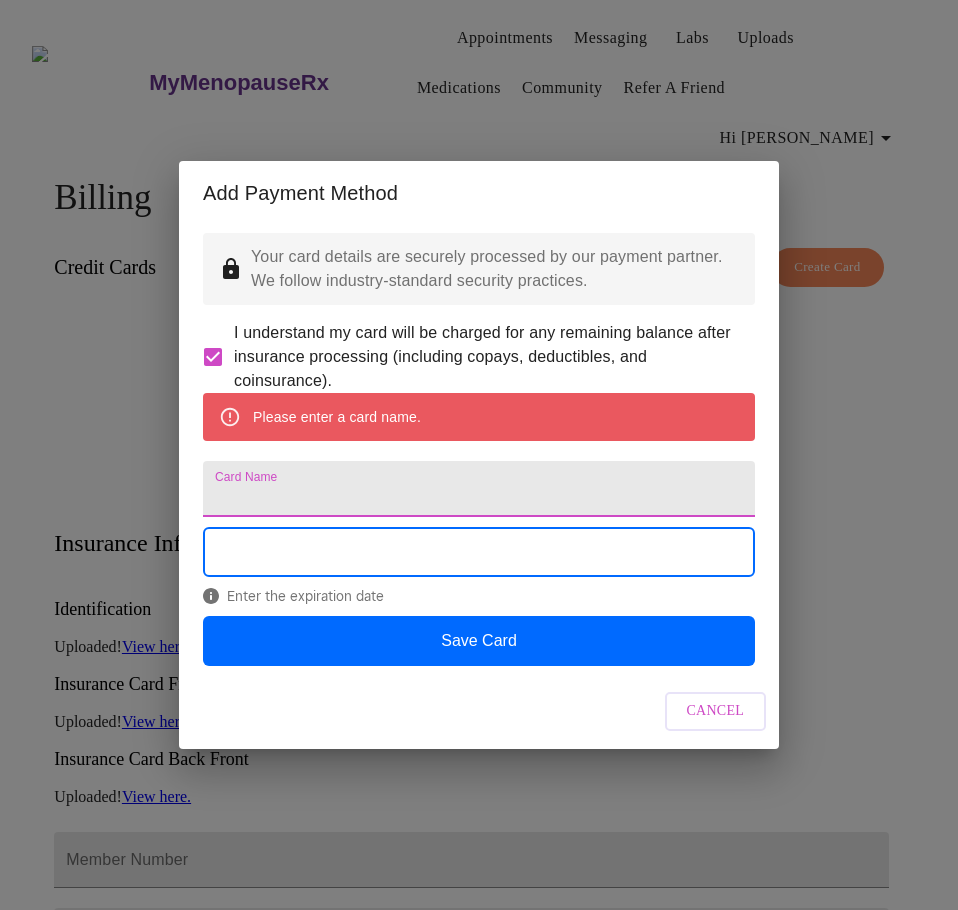 click on "Card Name" at bounding box center (479, 489) 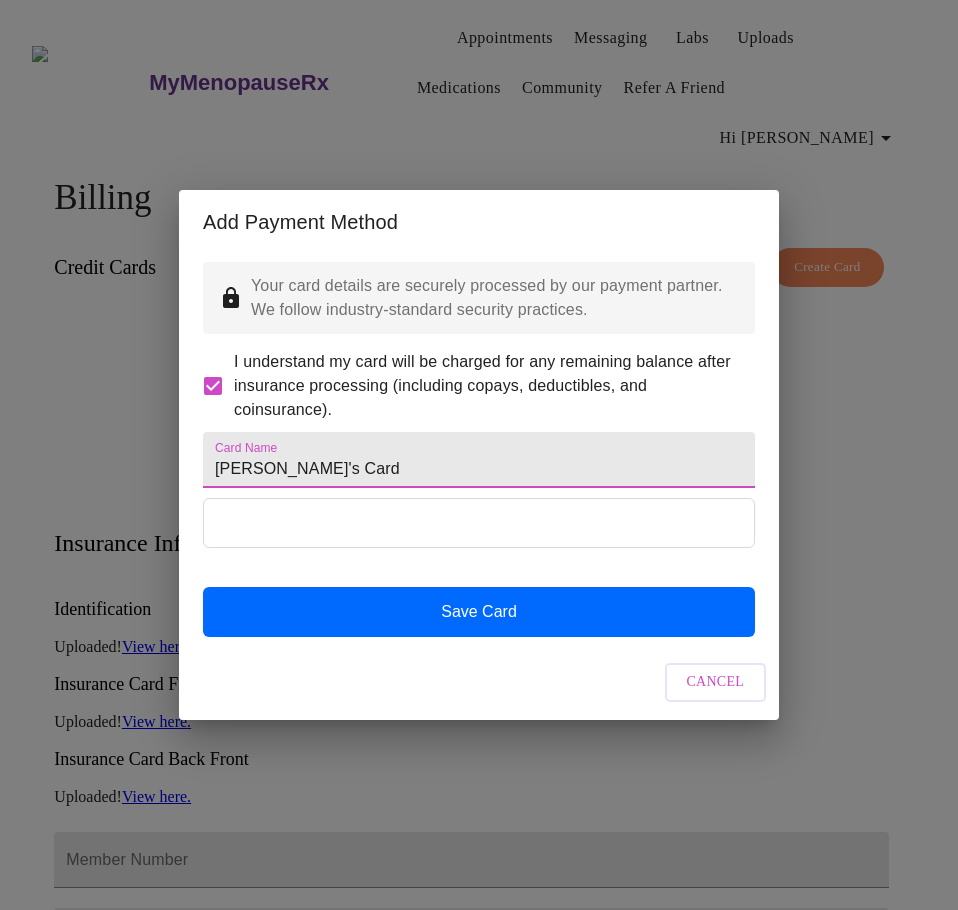 type on "Michael's Card" 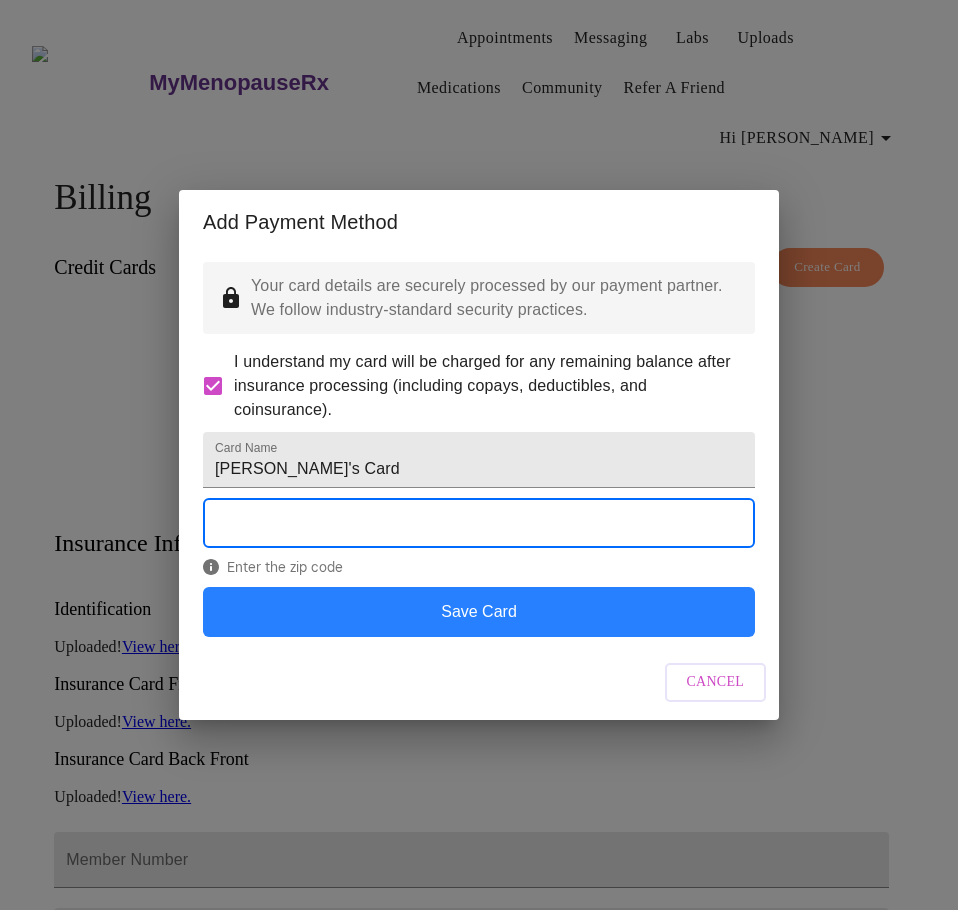 click on "Save Card" at bounding box center [479, 612] 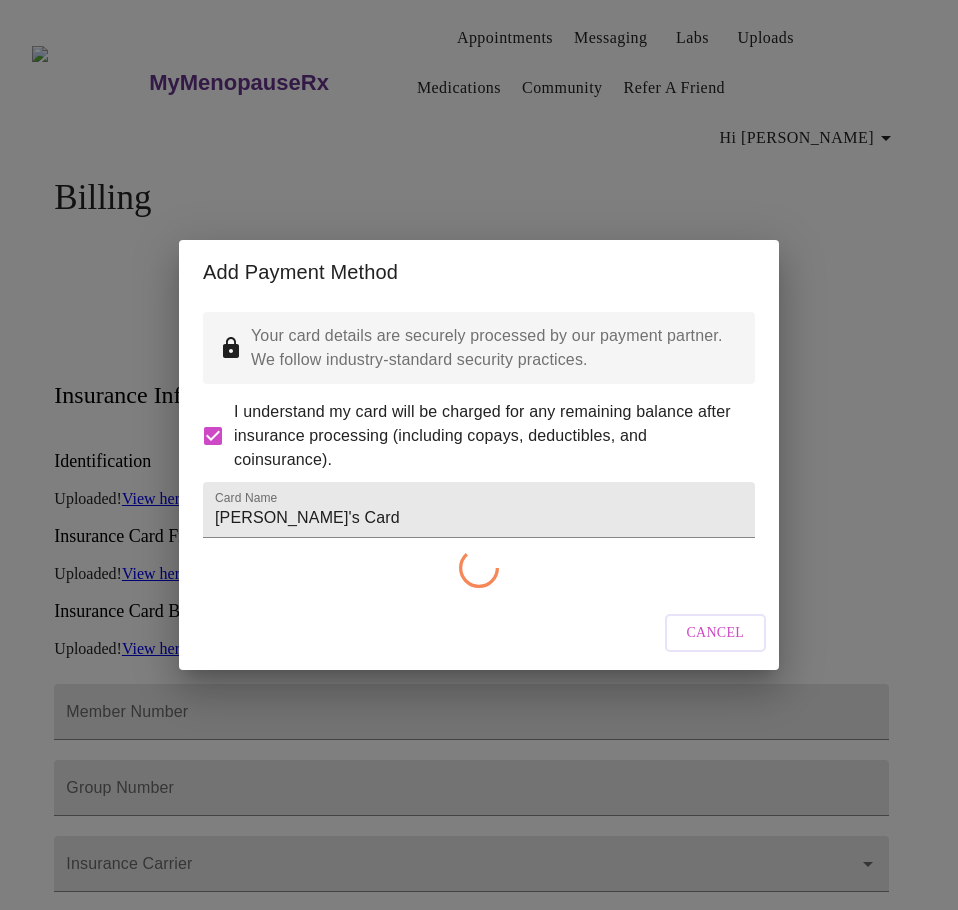 checkbox on "false" 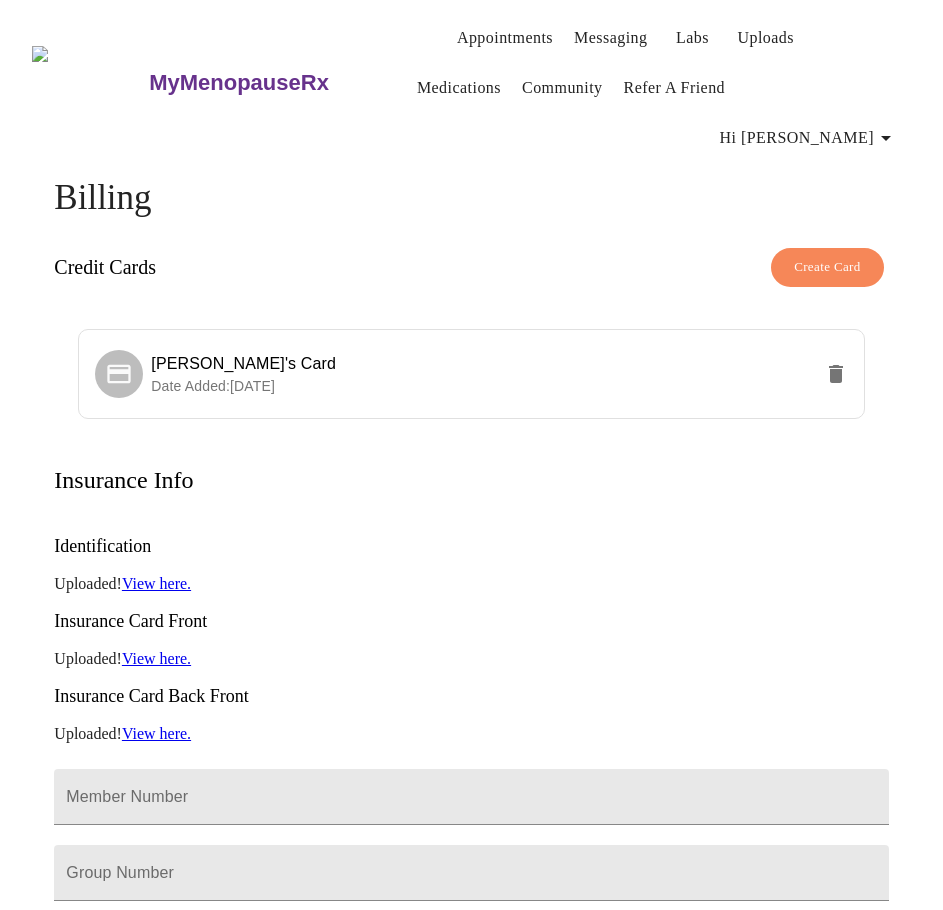 click on "Credit Cards Create Card" at bounding box center (471, 267) 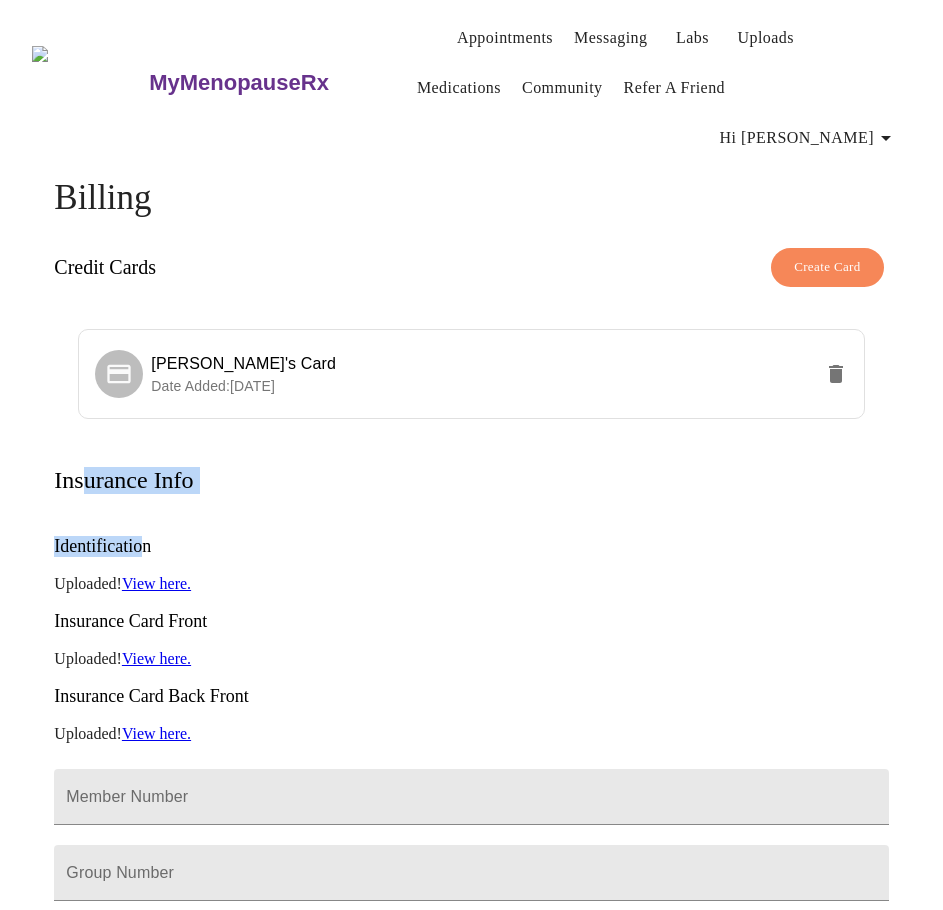 drag, startPoint x: 78, startPoint y: 387, endPoint x: 141, endPoint y: 434, distance: 78.60026 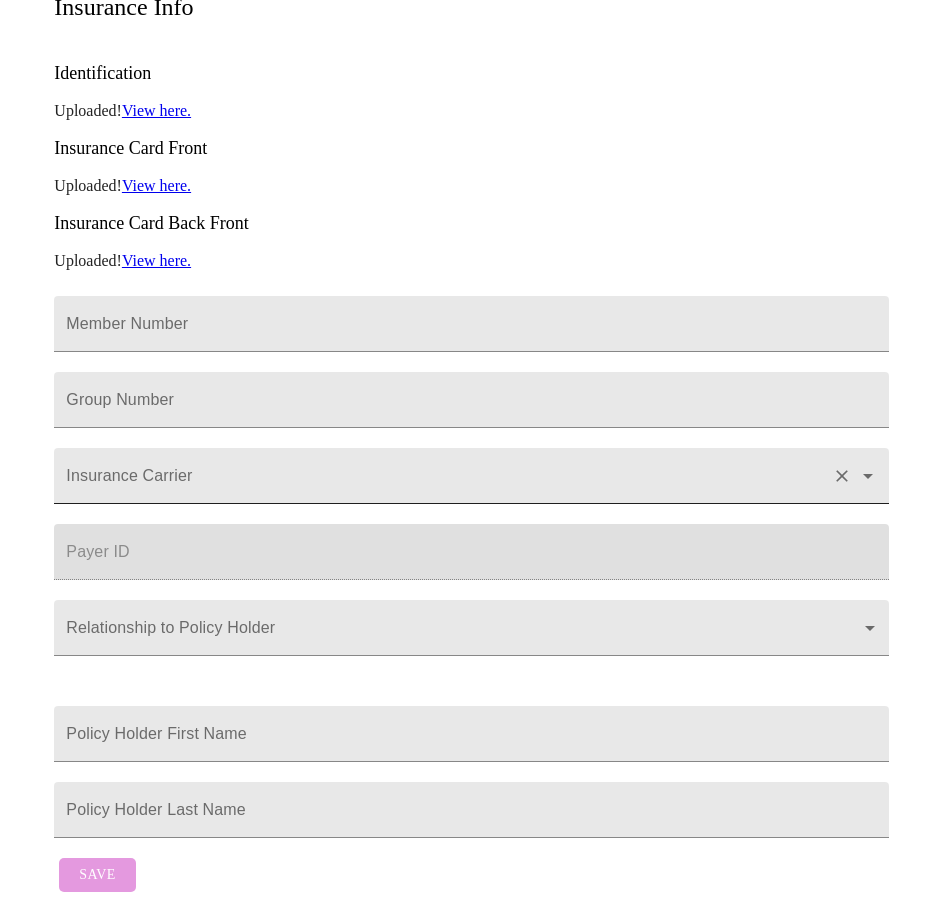 scroll, scrollTop: 0, scrollLeft: 0, axis: both 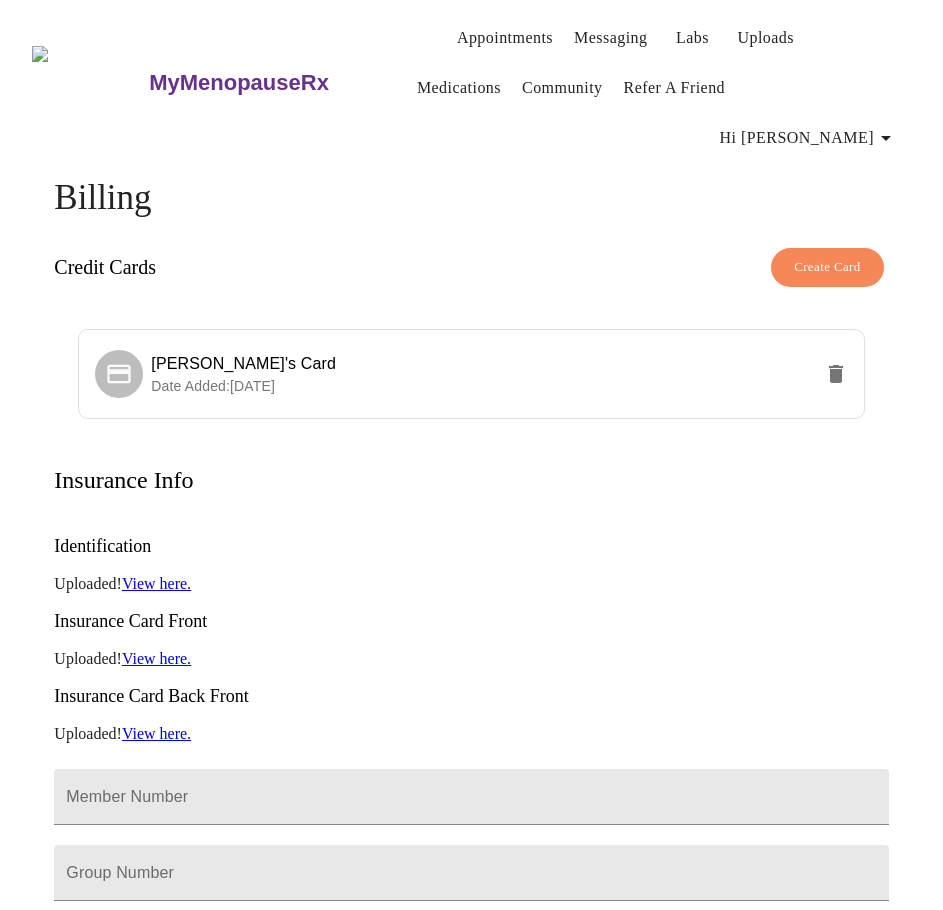 click on "Hi [PERSON_NAME]" at bounding box center [809, 138] 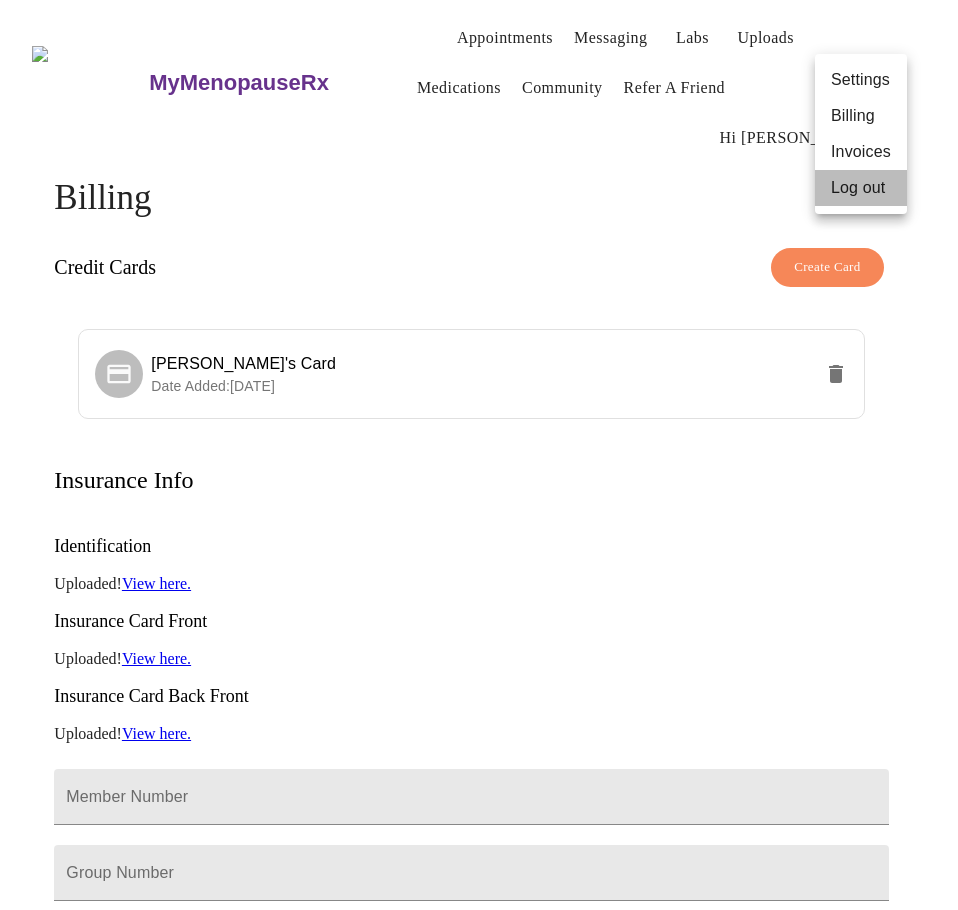 click on "Log out" at bounding box center [861, 188] 